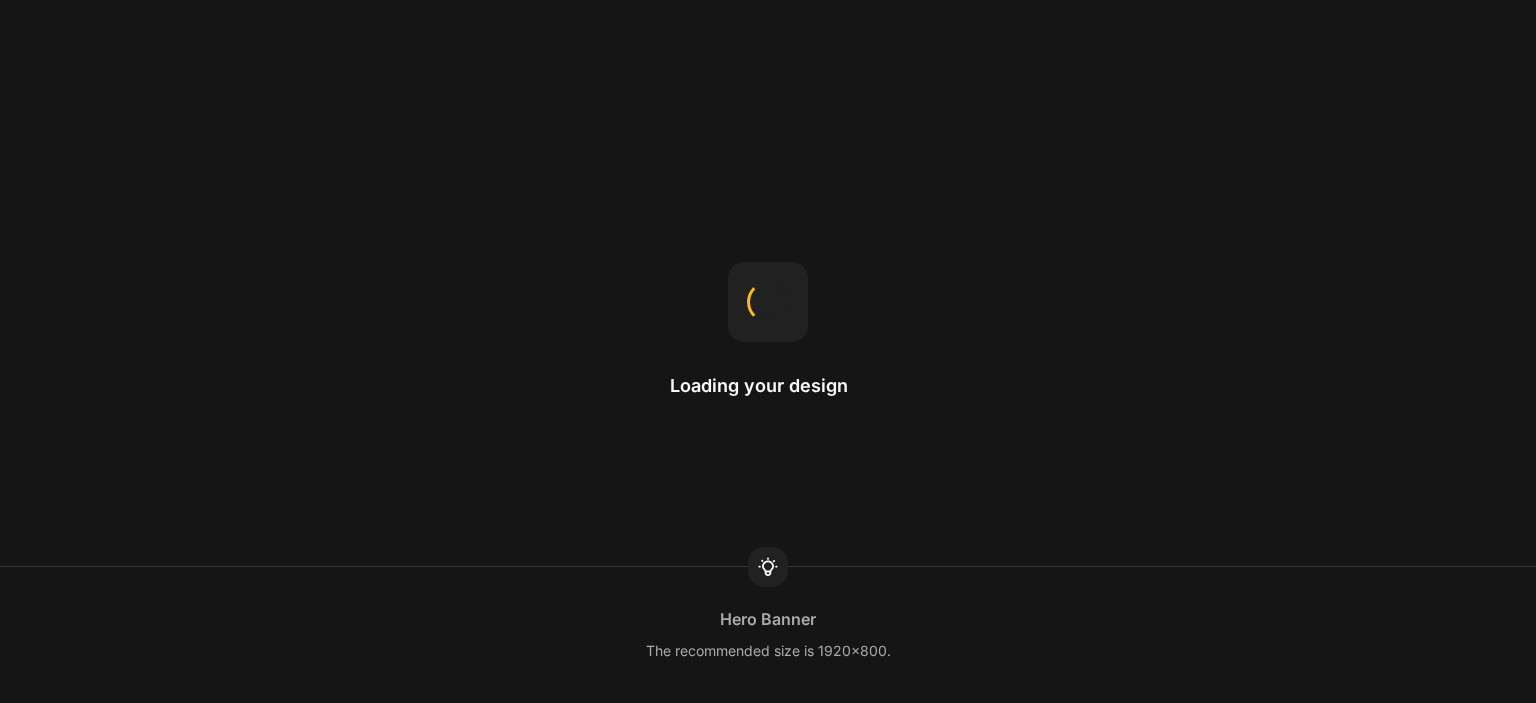 scroll, scrollTop: 0, scrollLeft: 0, axis: both 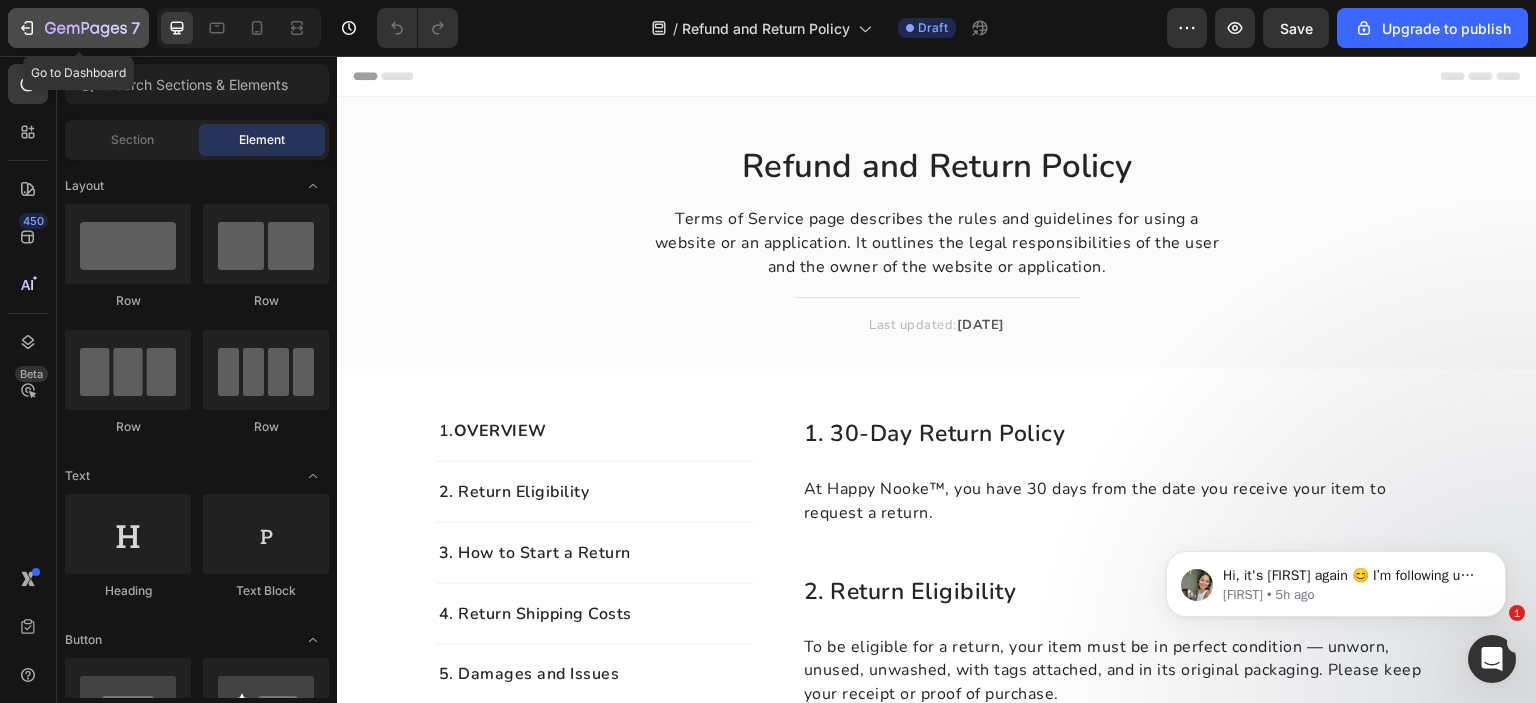 click 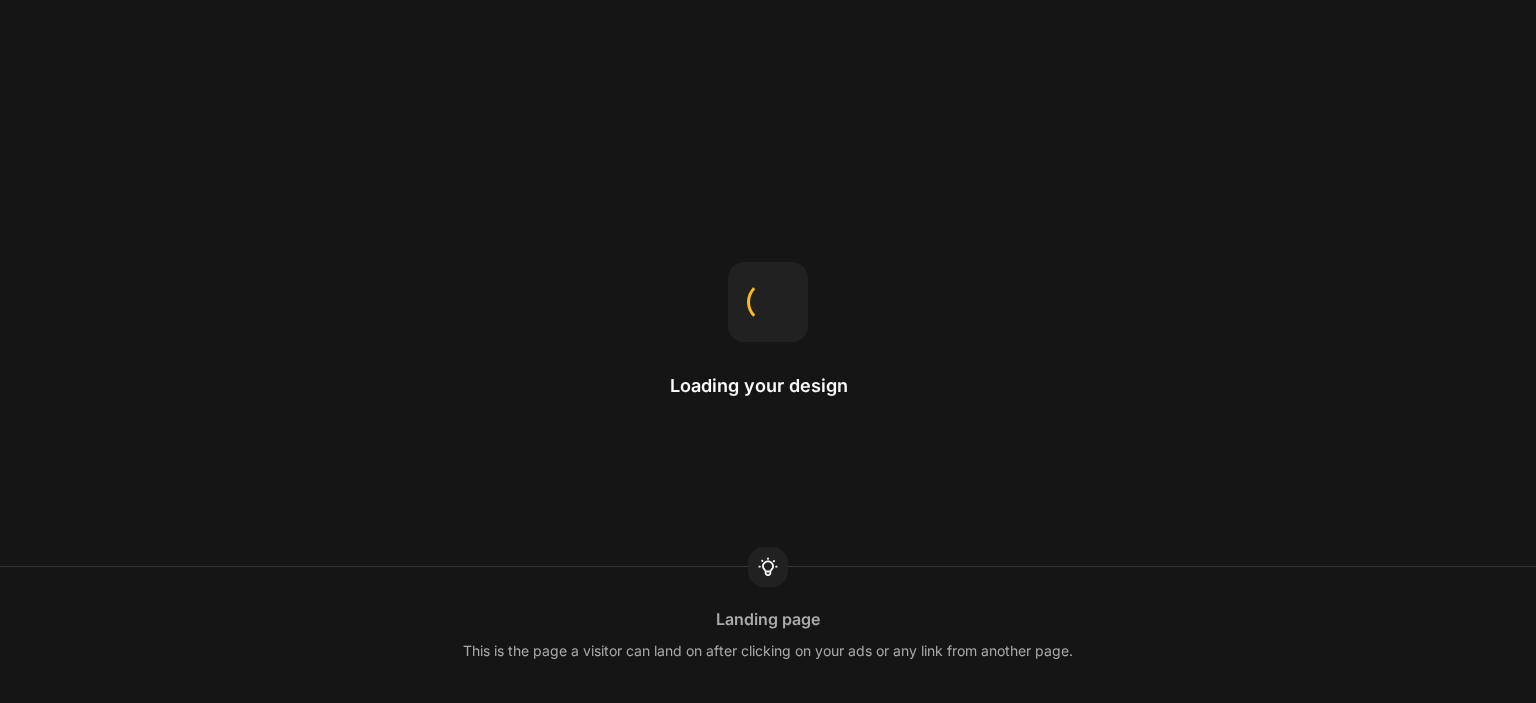 scroll, scrollTop: 0, scrollLeft: 0, axis: both 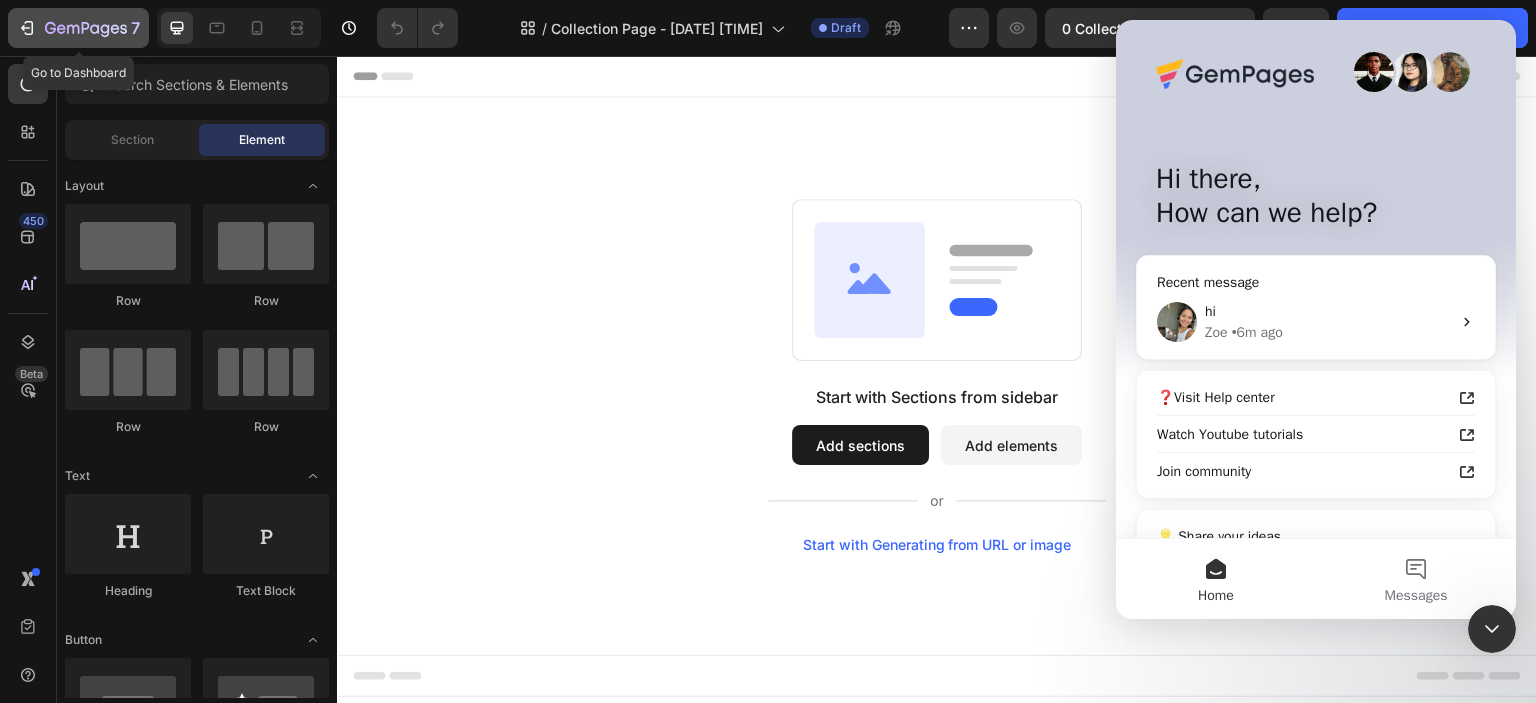 click 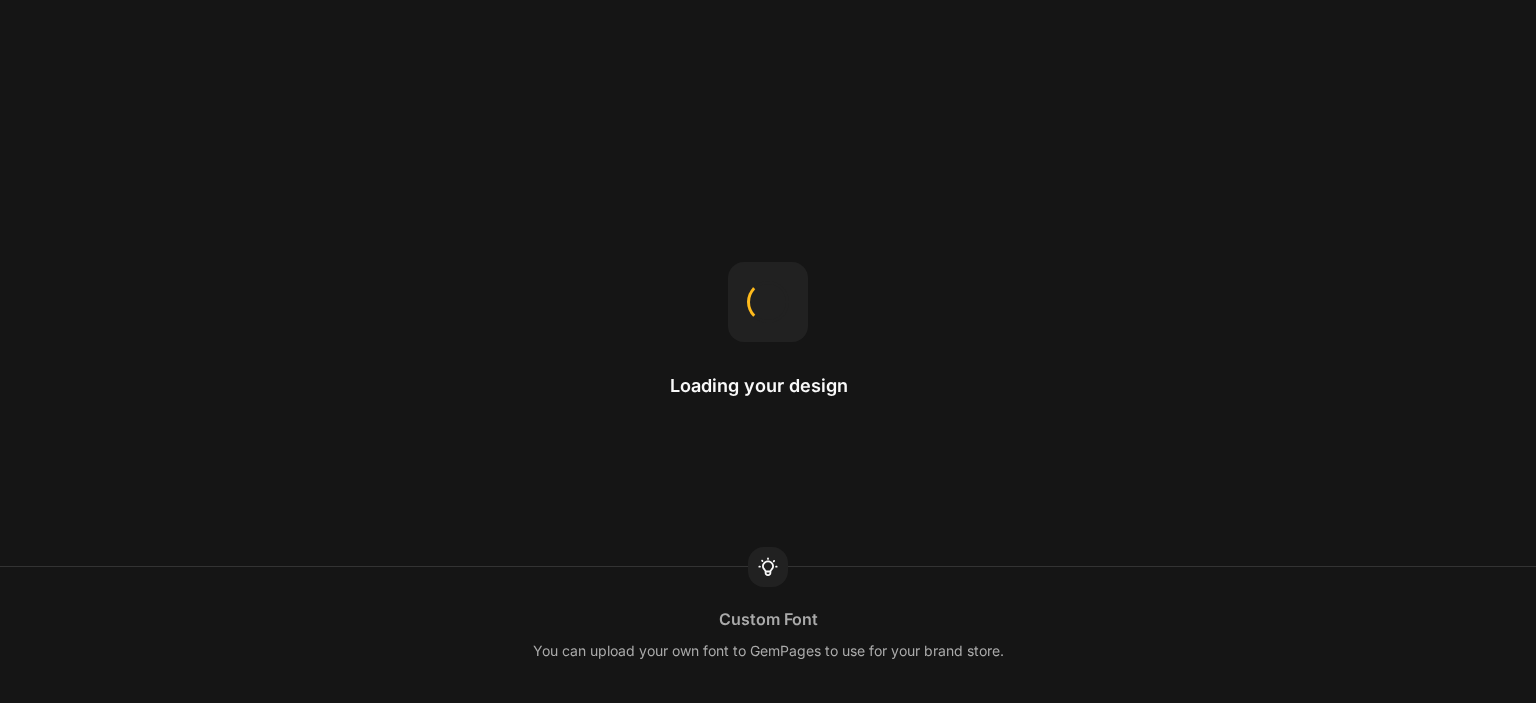 scroll, scrollTop: 0, scrollLeft: 0, axis: both 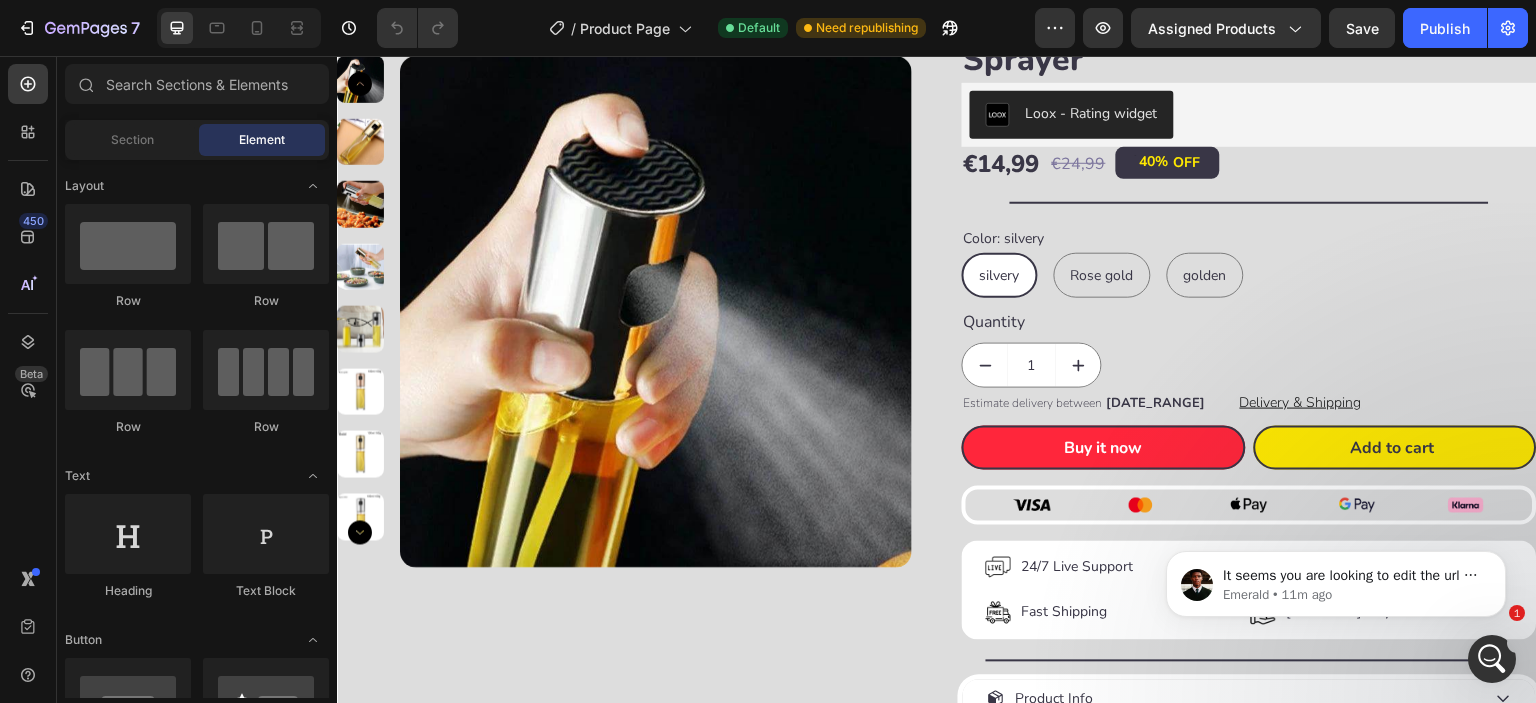 click on "It seems you are looking to edit the url of your landing page. Is that correct? [BRAND_NAME] • [TIME_AGO]" at bounding box center (1336, 579) 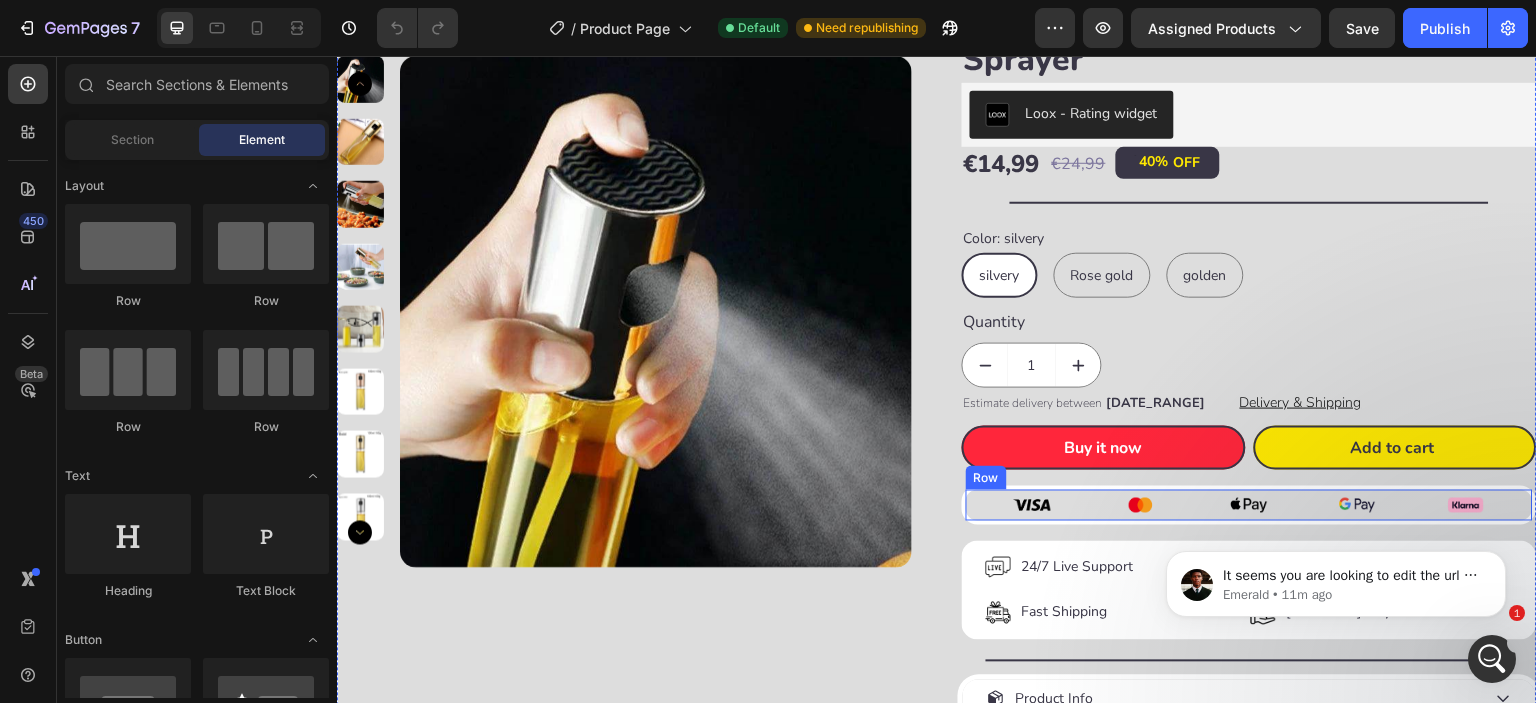 click on "Image Image Image Image Image Row" at bounding box center [1249, 505] 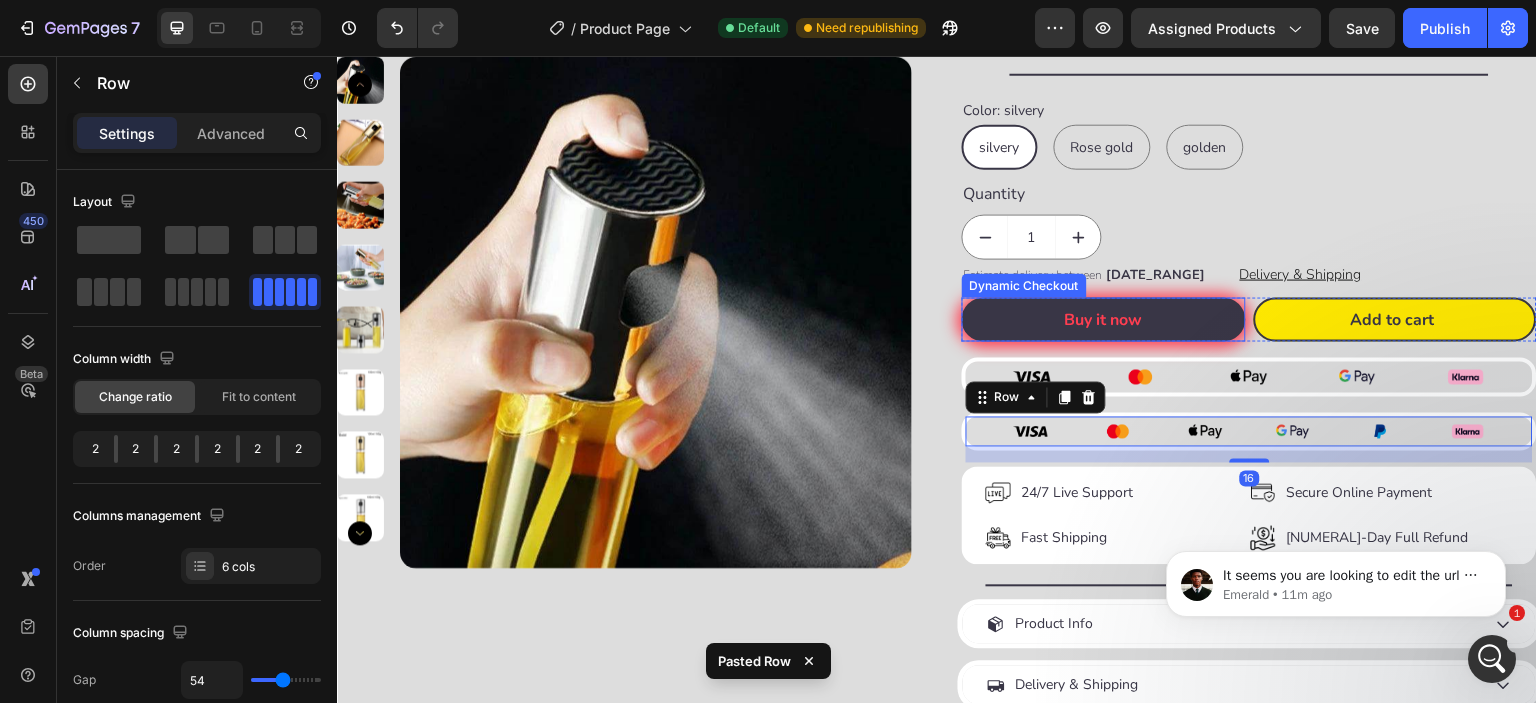 scroll, scrollTop: 333, scrollLeft: 0, axis: vertical 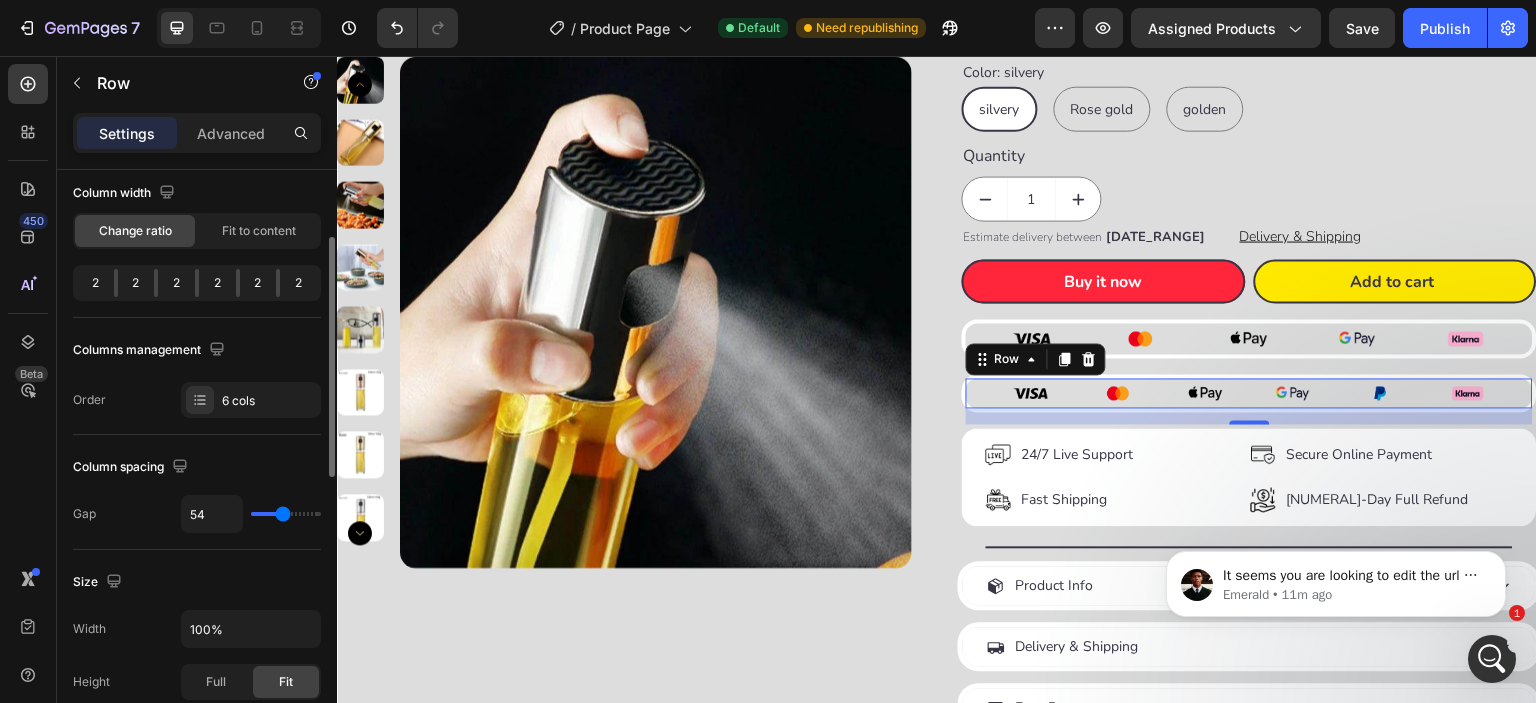 type on "43" 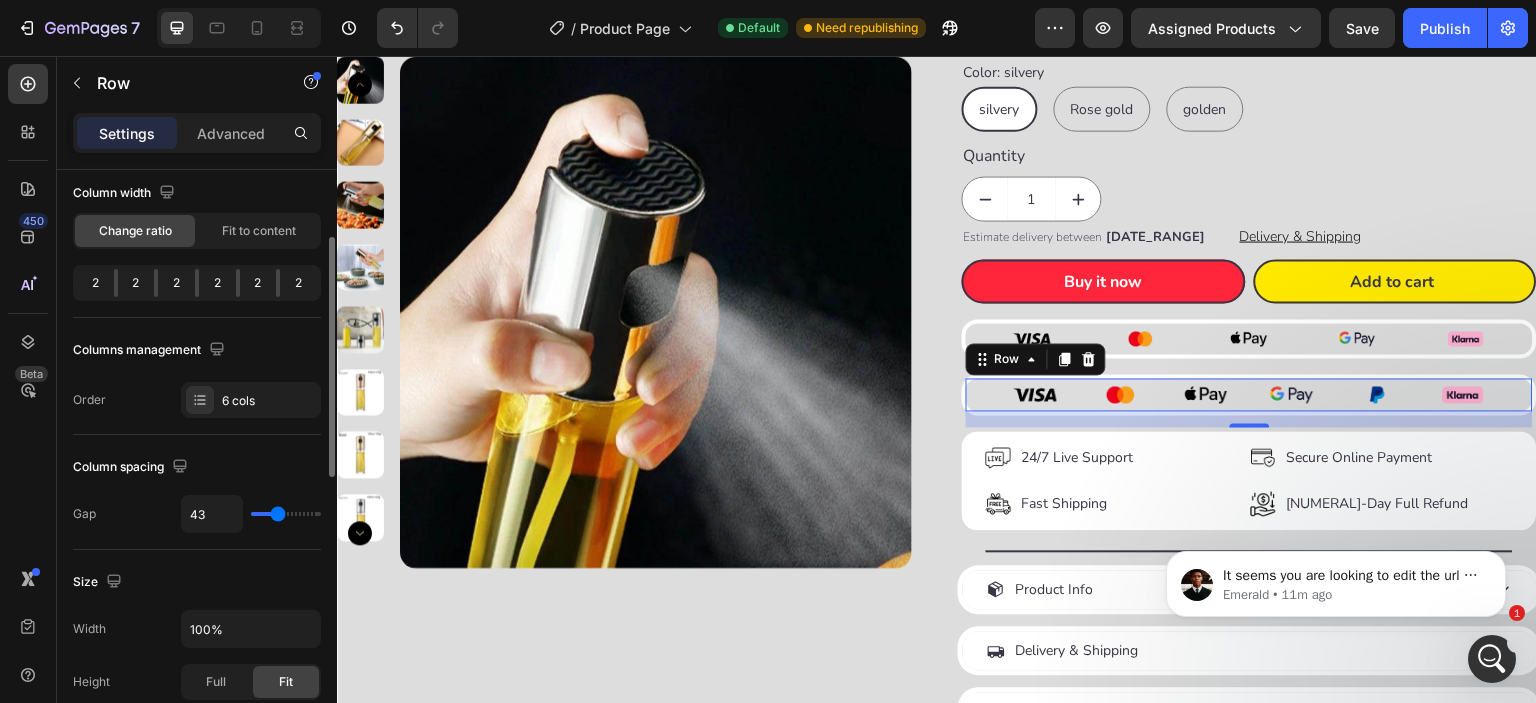 type on "43" 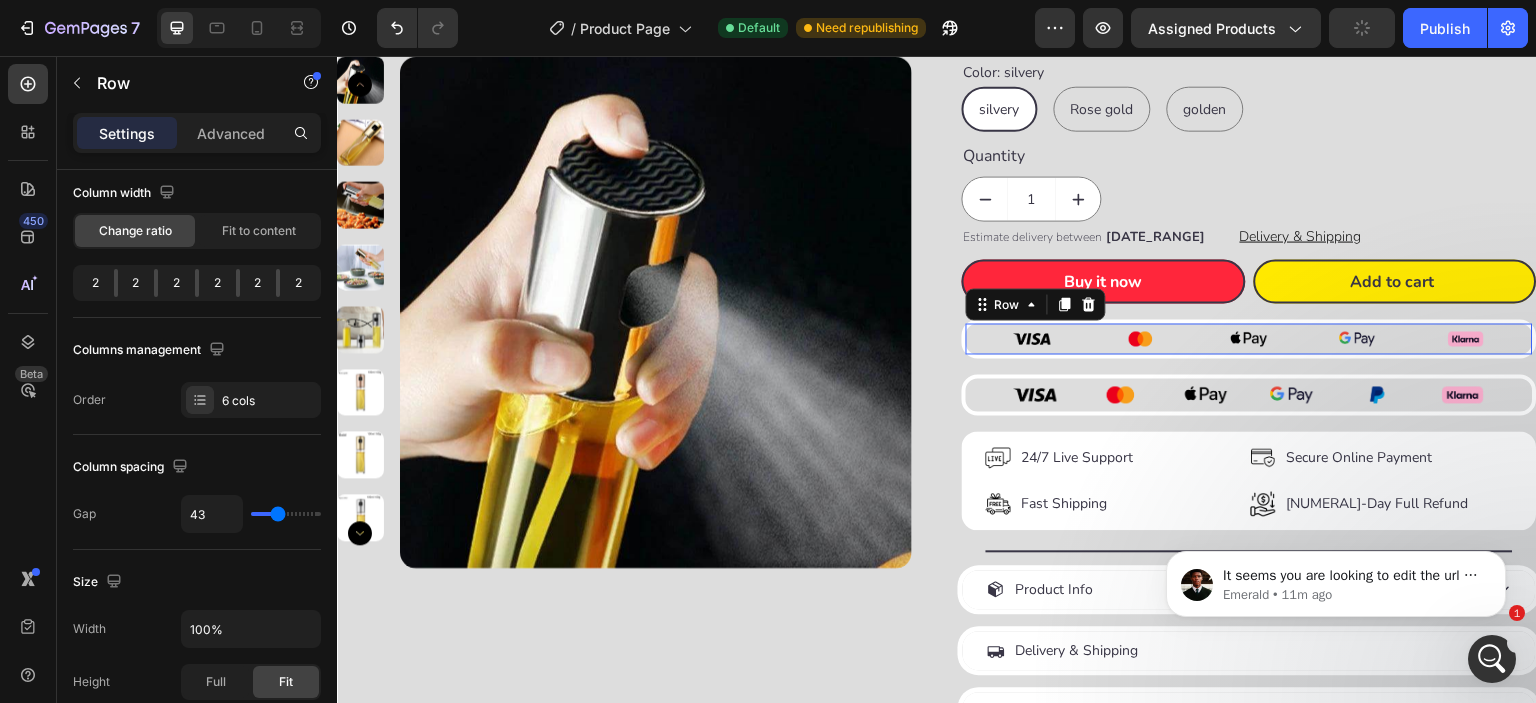 click on "Image Image Image Image Image Row   0" at bounding box center (1249, 338) 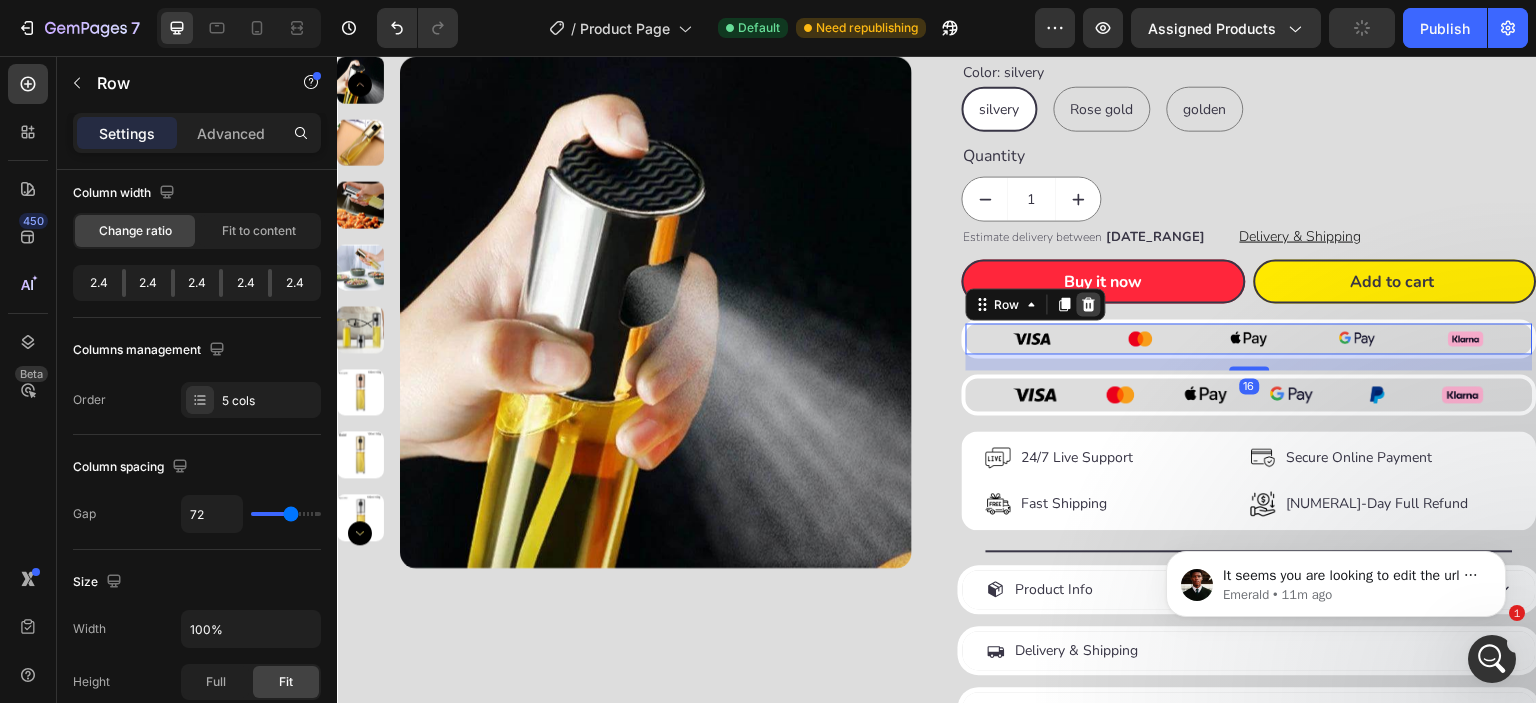 click 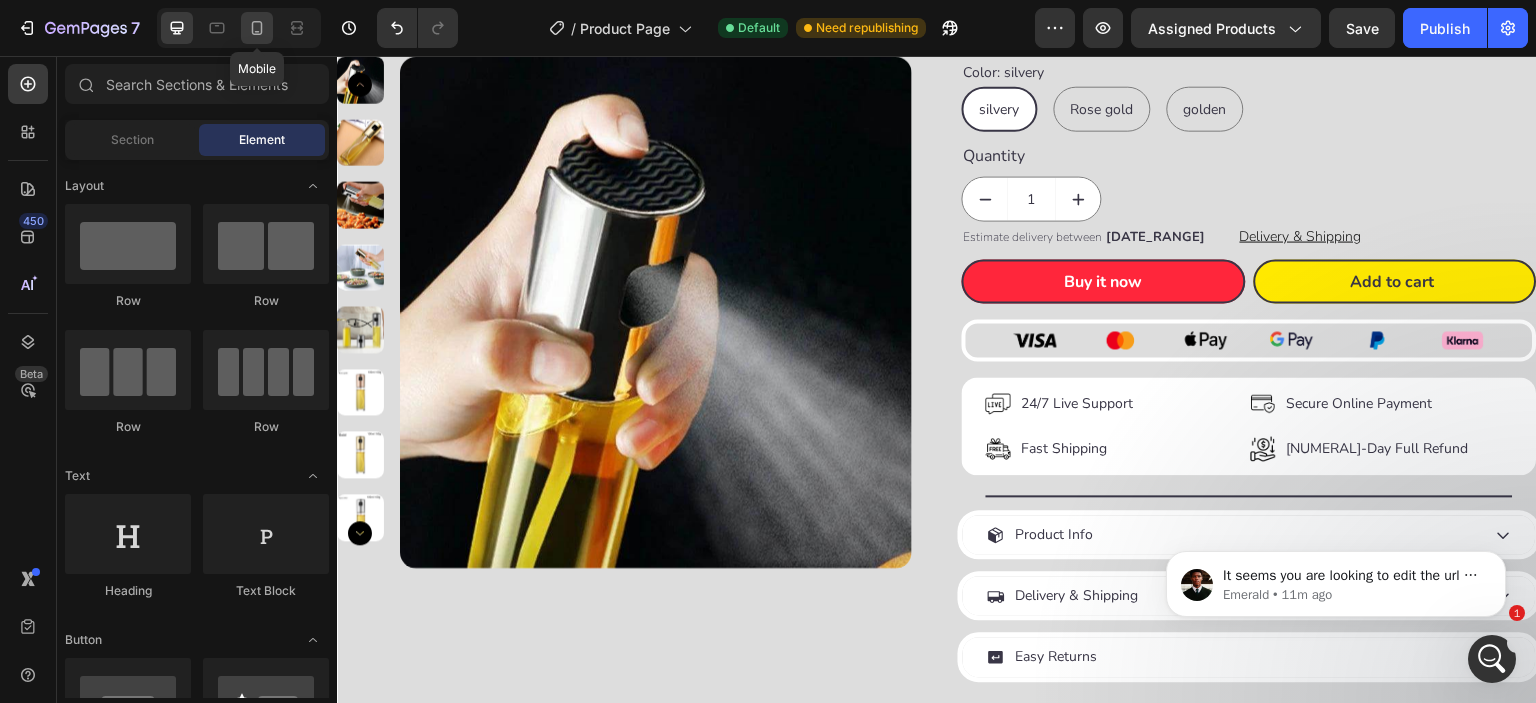 click 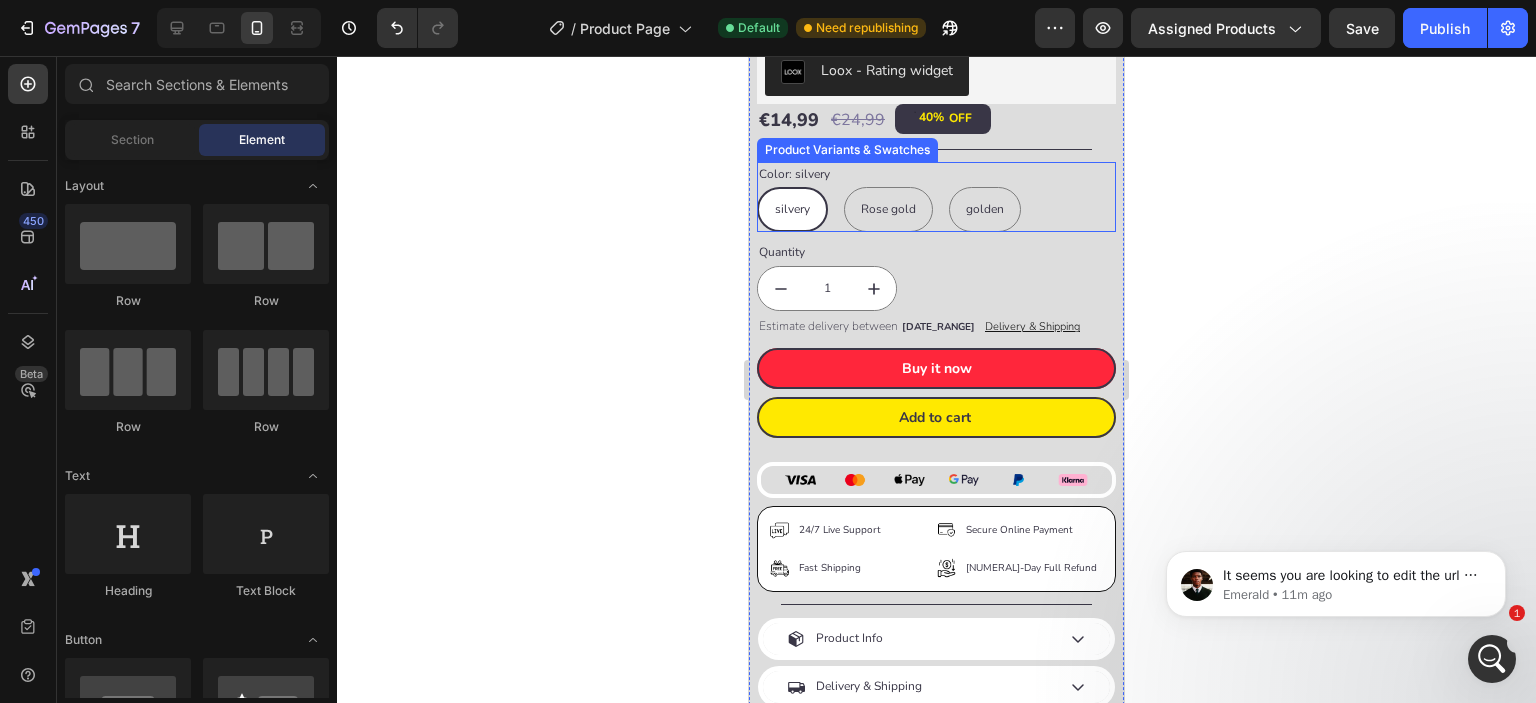 scroll, scrollTop: 666, scrollLeft: 0, axis: vertical 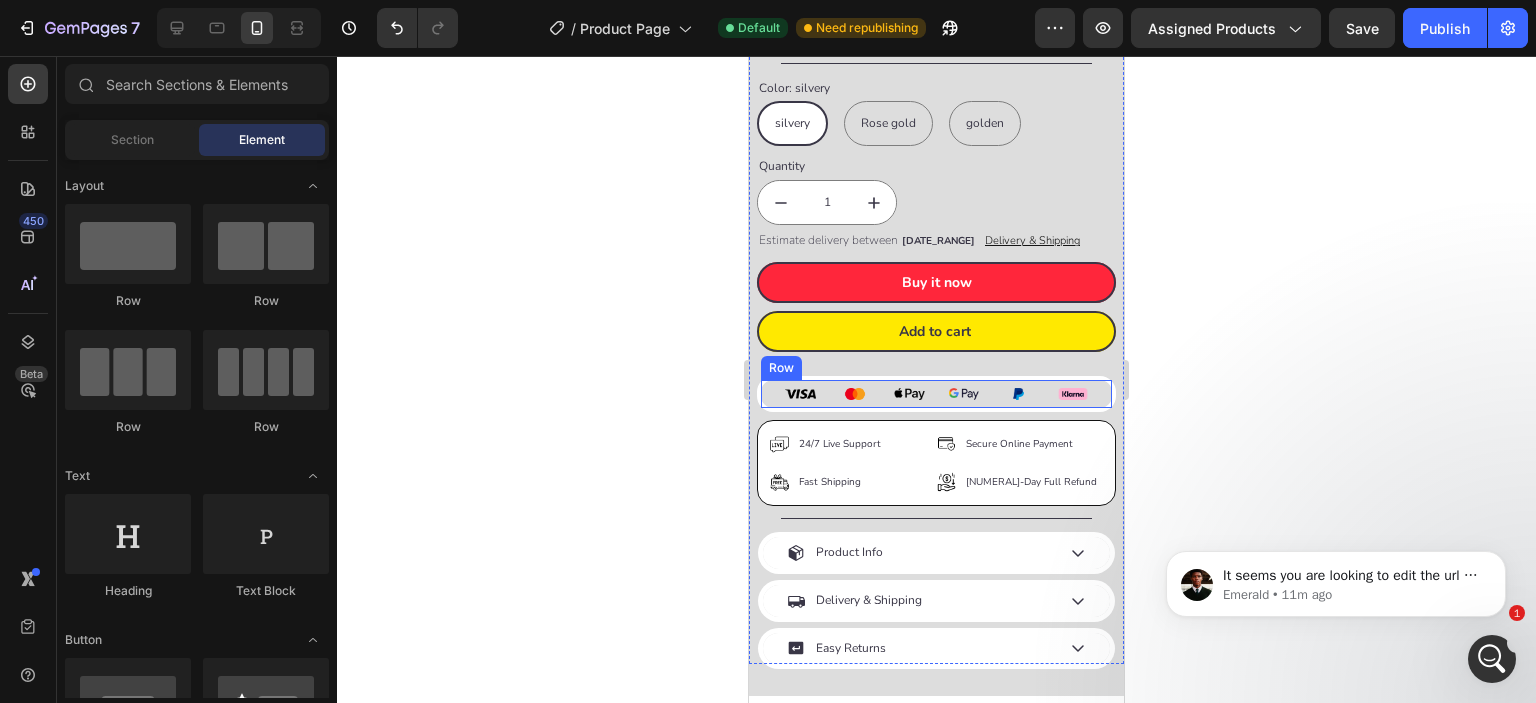 click on "Image Image Image Image Image Image Row" at bounding box center [936, 394] 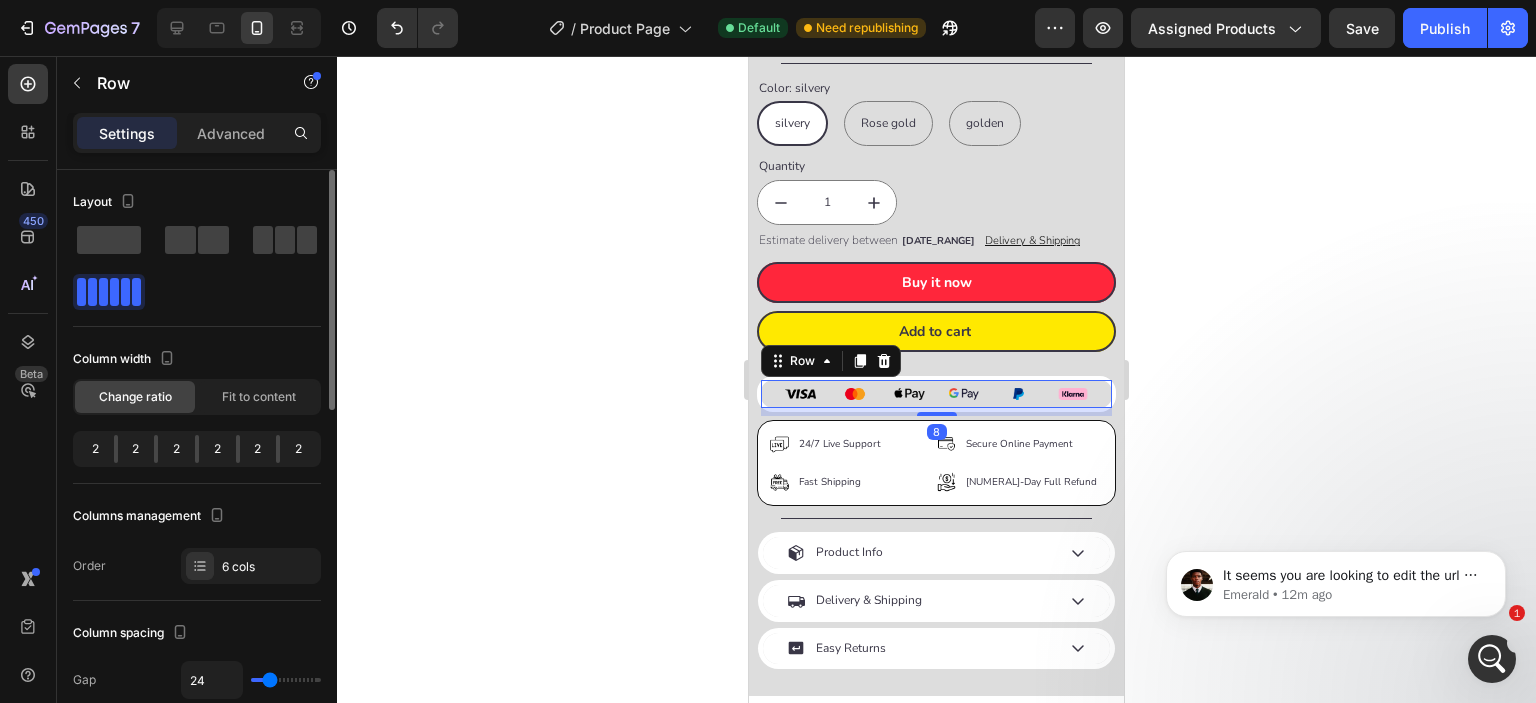 scroll, scrollTop: 166, scrollLeft: 0, axis: vertical 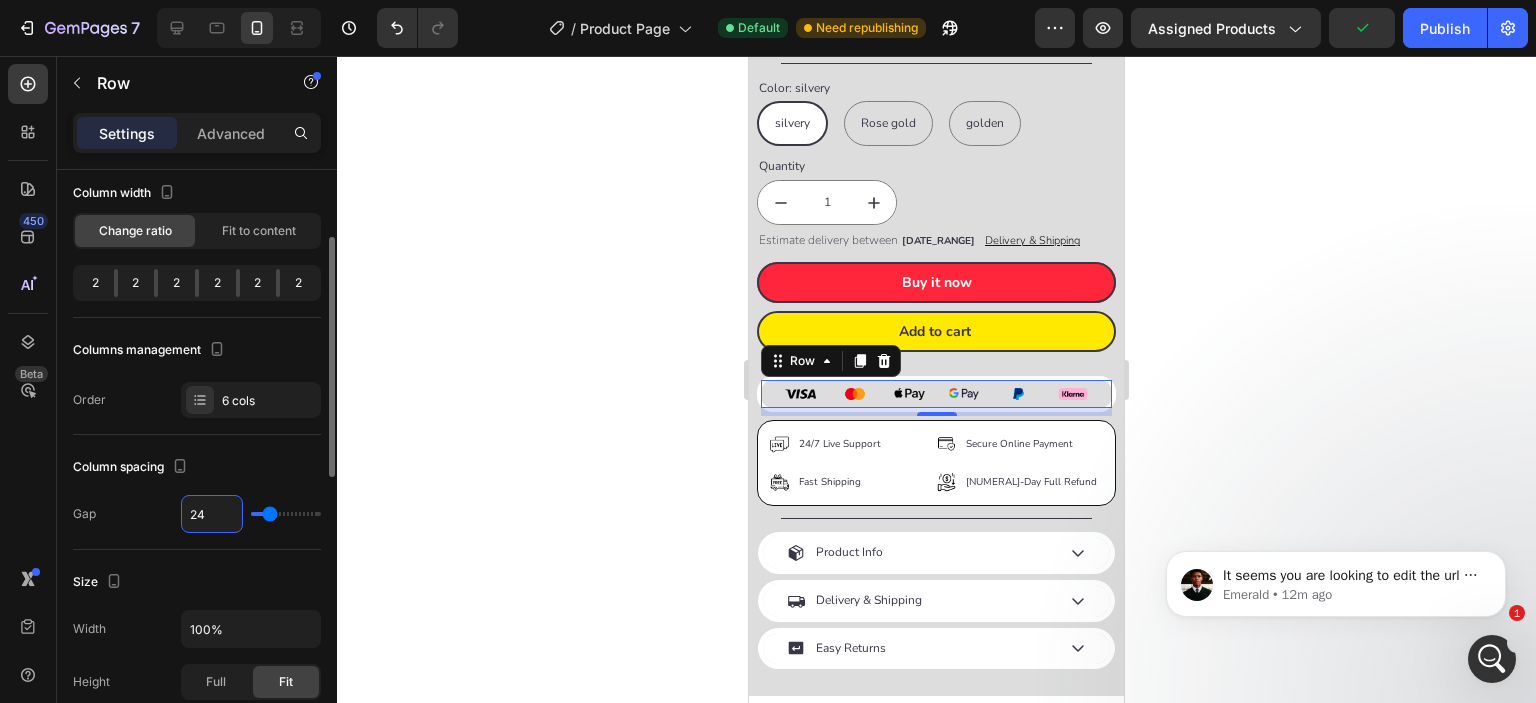 click on "24" at bounding box center (212, 514) 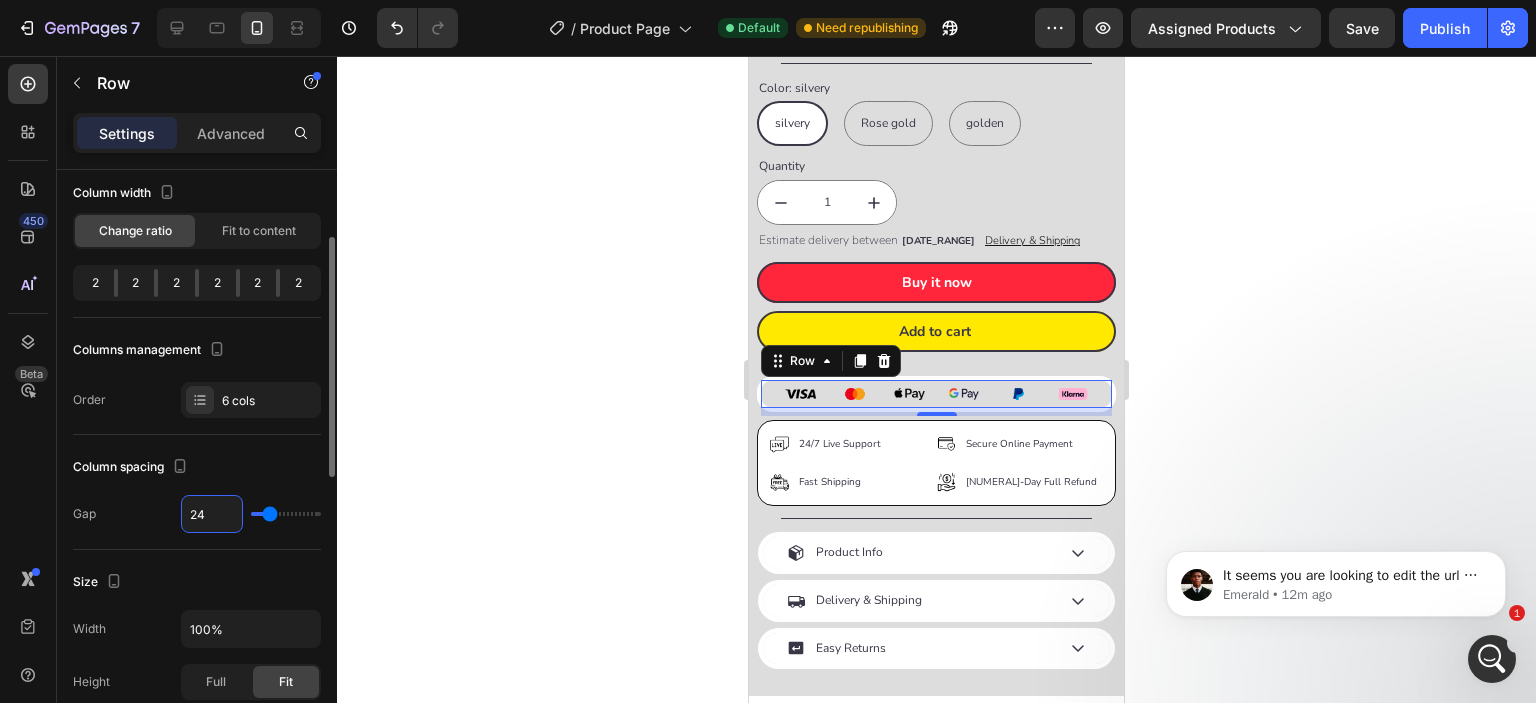 type on "2" 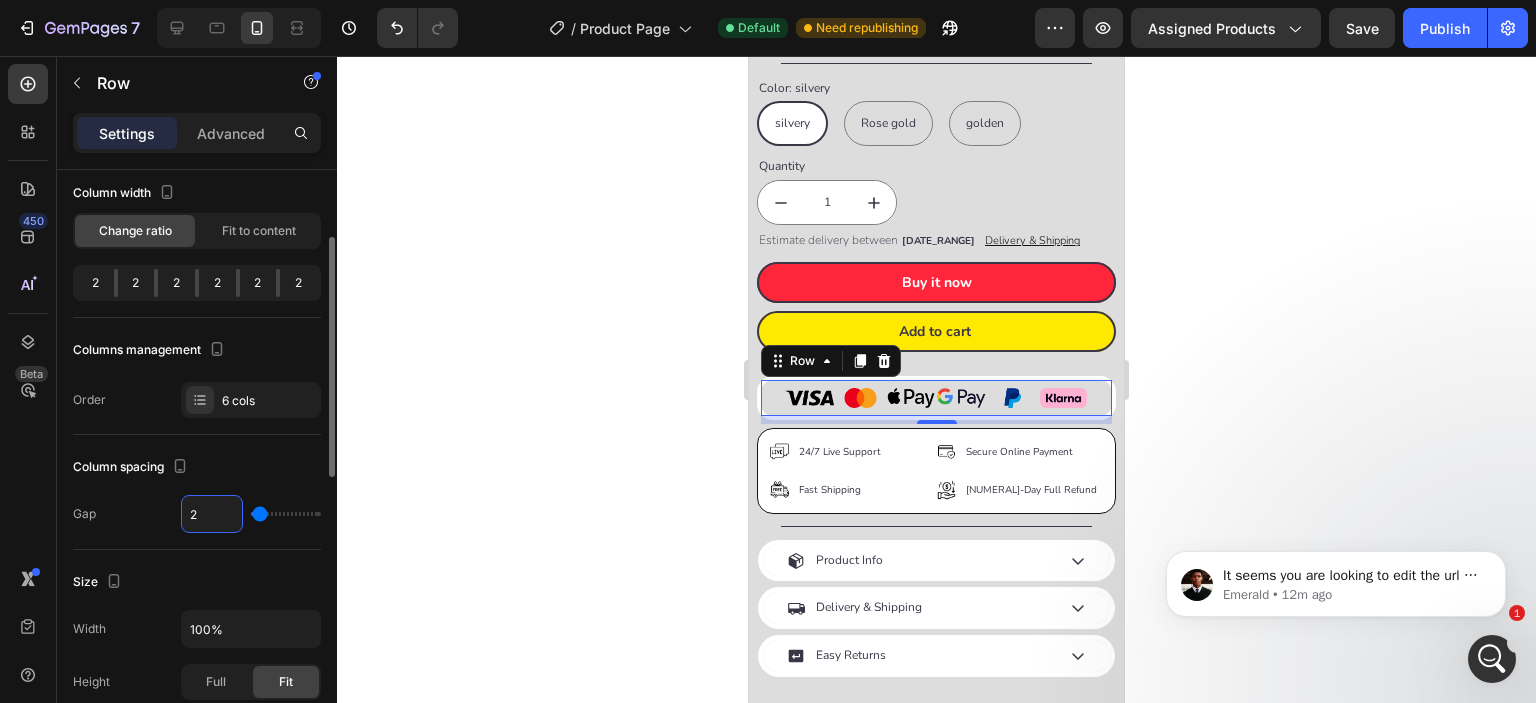 type on "26" 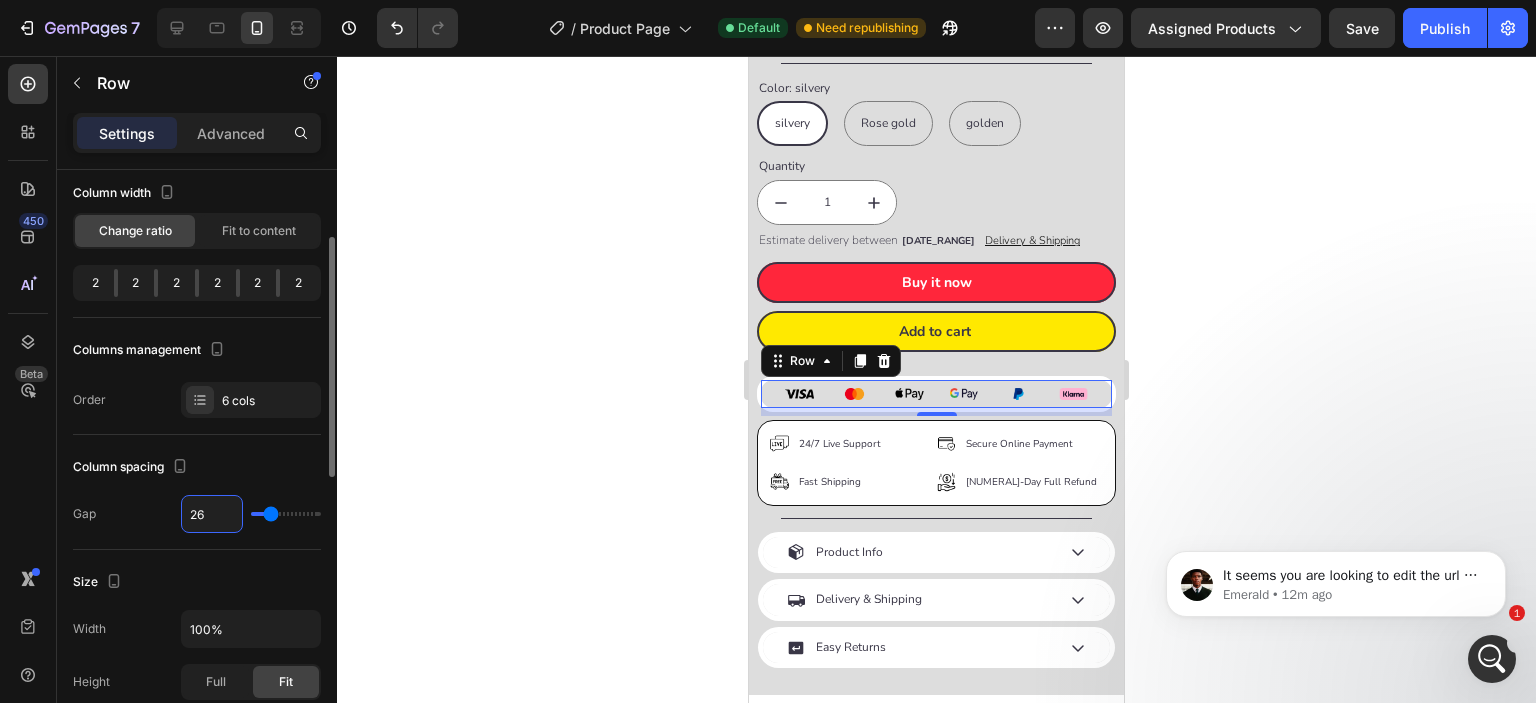 type on "2" 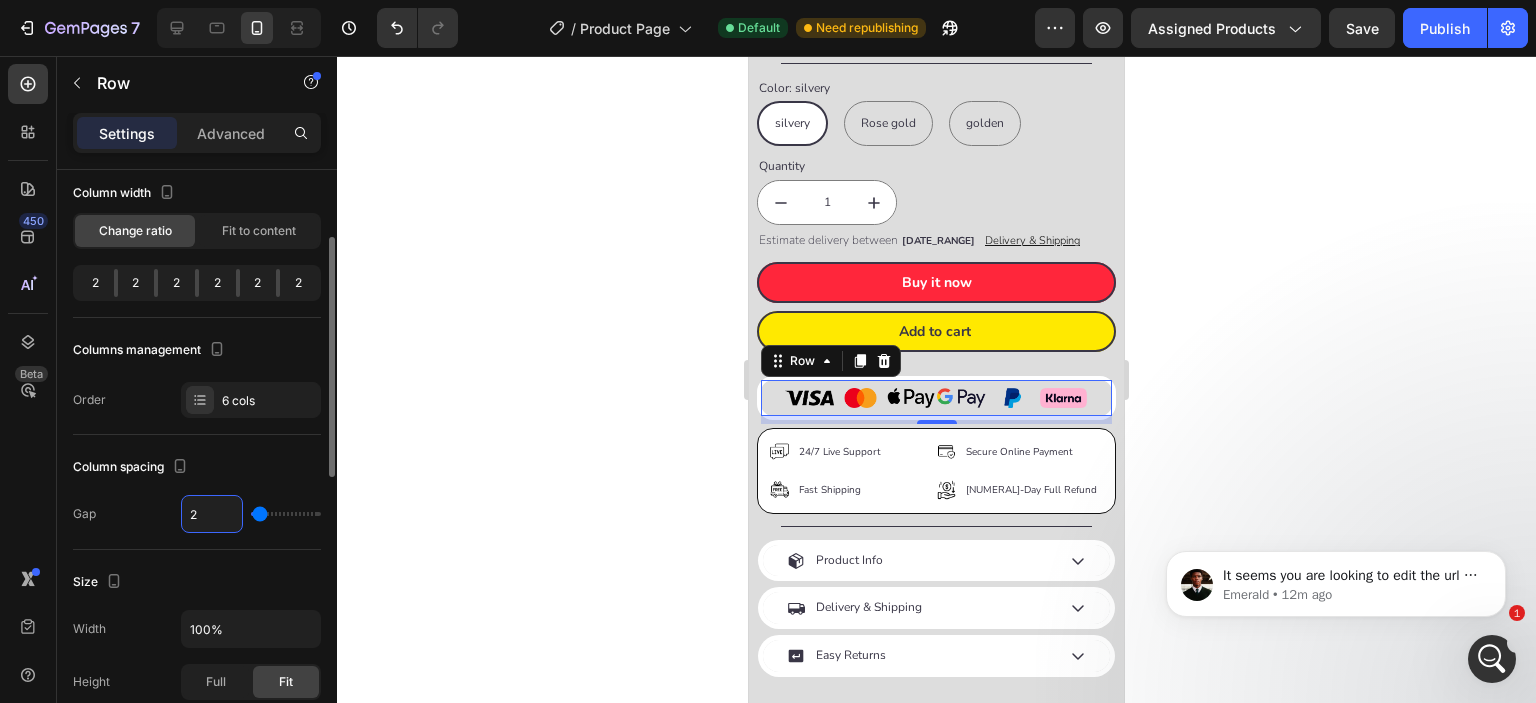 type on "28" 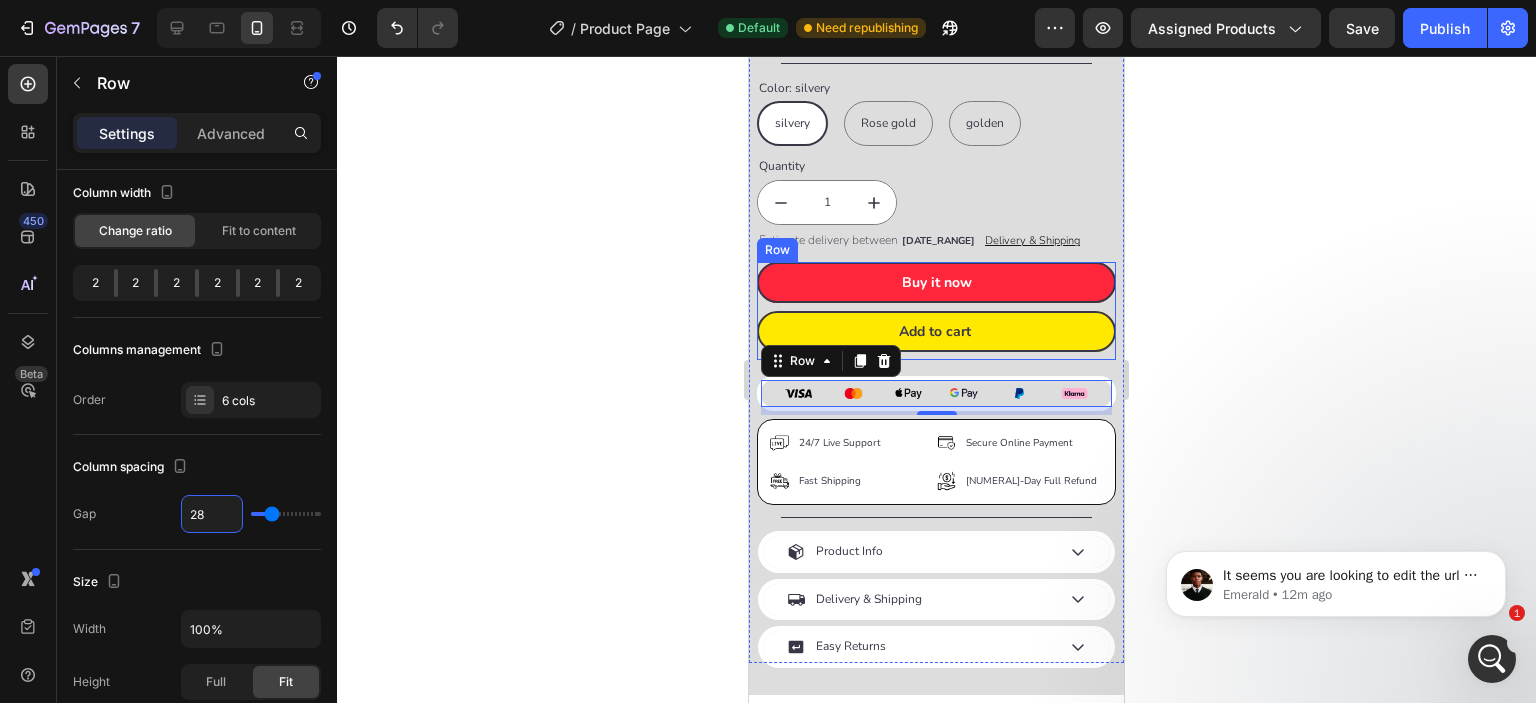 click on "[BRAND_NAME]™ Product Vendor 100ml Stainless Steel Olive Oil Sprayer Product Title Loox - Rating widget Loox [PRICE] Product Price Product Price [PRICE] Product Price 40% OFF Discount Tag Row                Title Line Color: silvery silvery silvery silvery Rose gold Rose gold Rose gold golden golden golden Product Variants & Swatches Quantity Text Block
[QUANTITY]
Product Quantity
Estimate delivery between
[DATE_RANGE]
Delivery Date Delivery & Shipping Button Row Buy it now Dynamic Checkout Add to cart Add to Cart Row Image Image Image Image Image Image Row   8 Image 24/7 Live Support Text Block Image Fast Shipping Text Block Advanced List Image Secure Online Payment Text Block Image 7-Day Full Refund Text Block Advanced List Row                Title Line
Product Info
Delivery & Shipping
Easy Returns Accordion Row" at bounding box center [936, 263] 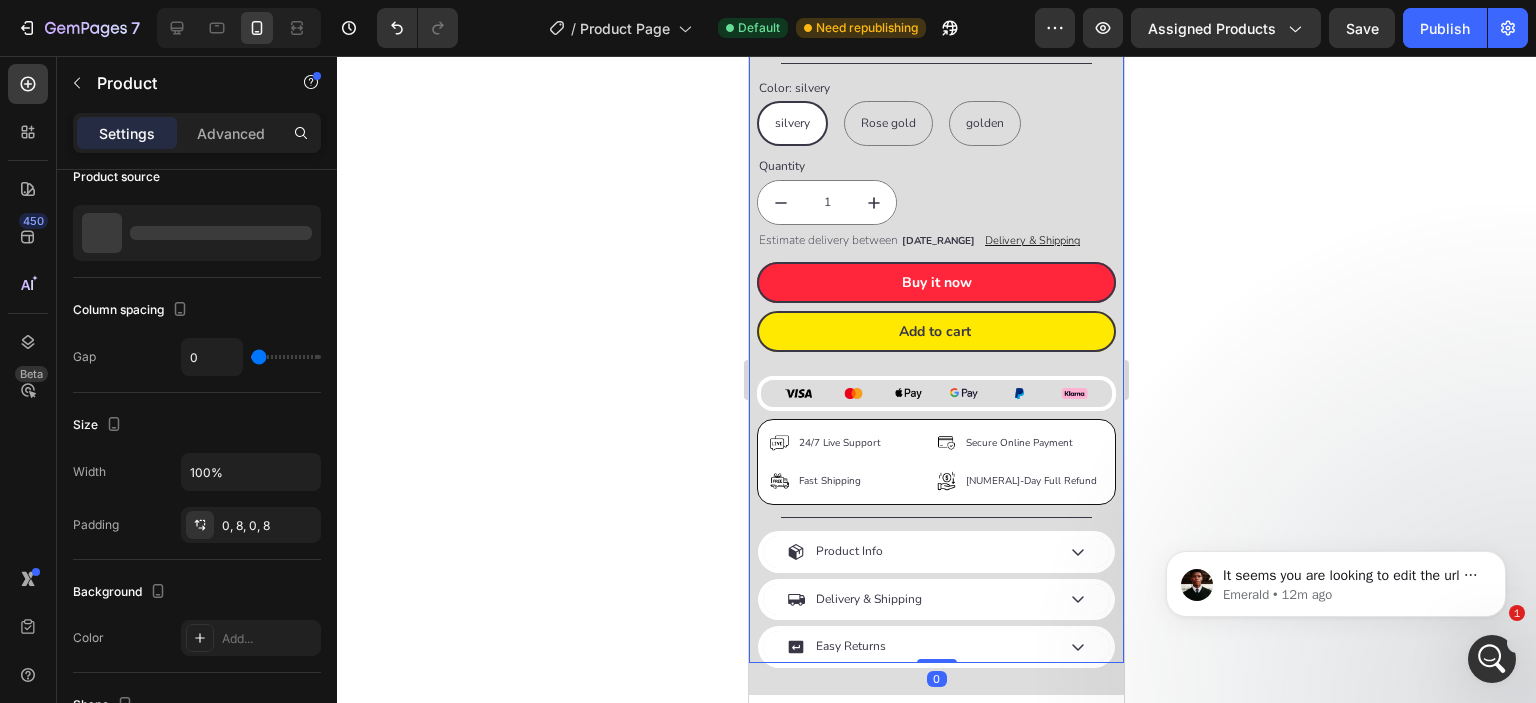 scroll, scrollTop: 0, scrollLeft: 0, axis: both 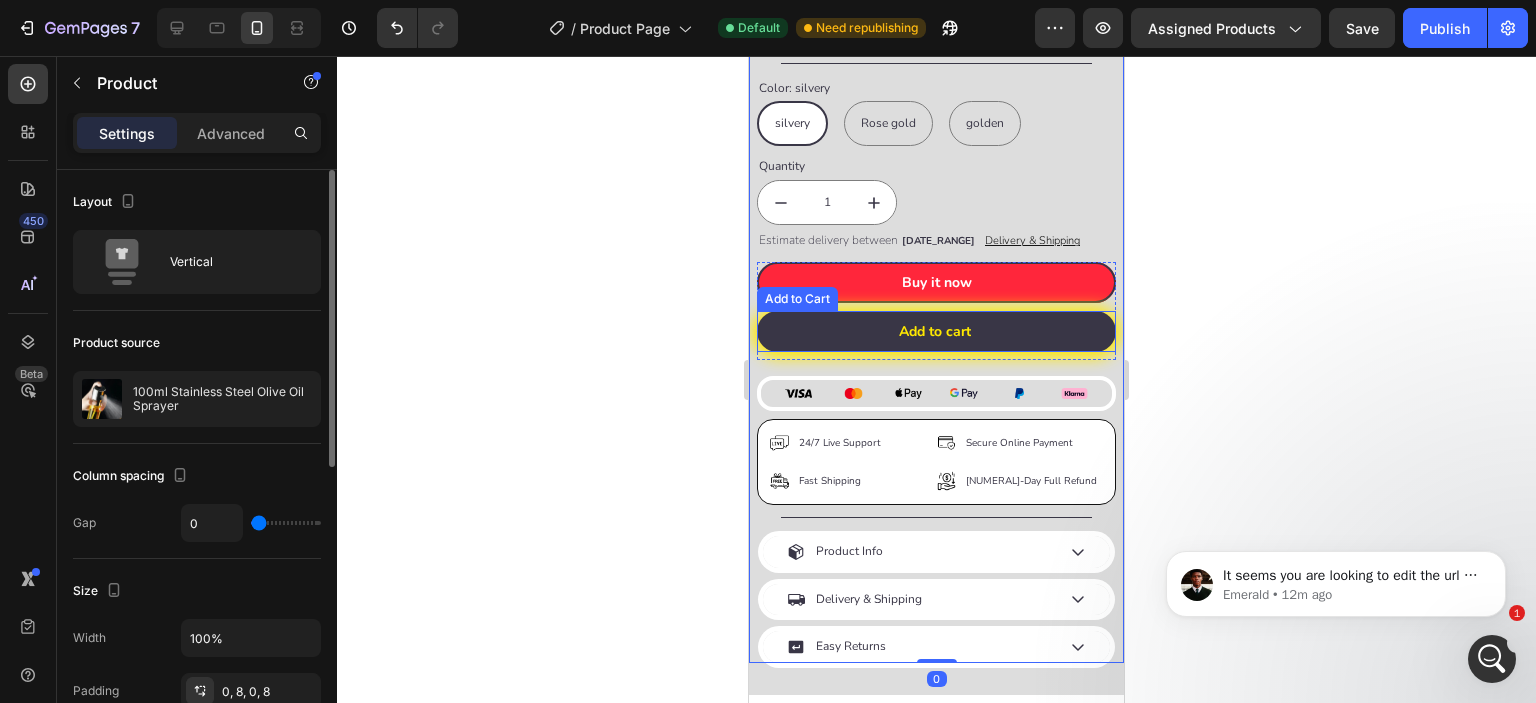 click on "Add to cart" at bounding box center [936, 331] 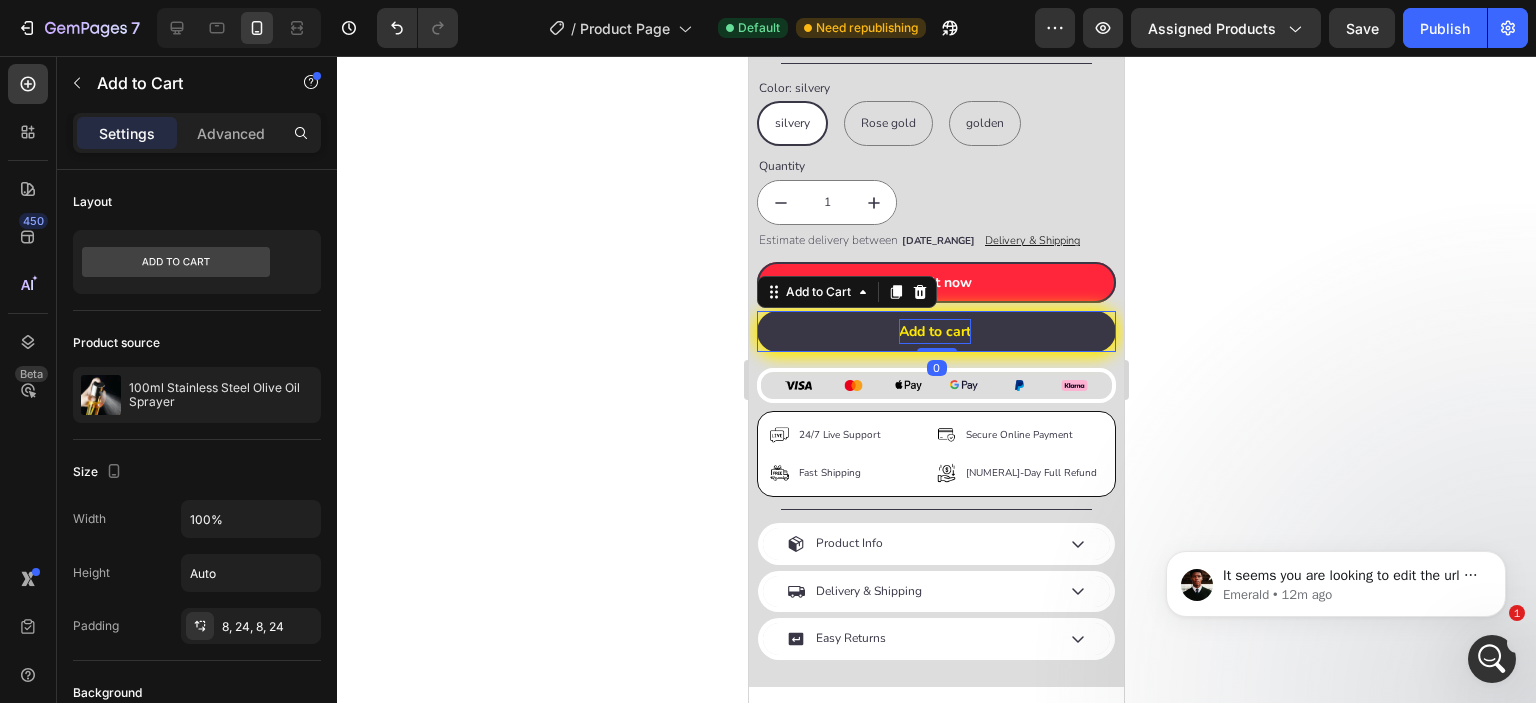 drag, startPoint x: 936, startPoint y: 341, endPoint x: 948, endPoint y: 318, distance: 25.942244 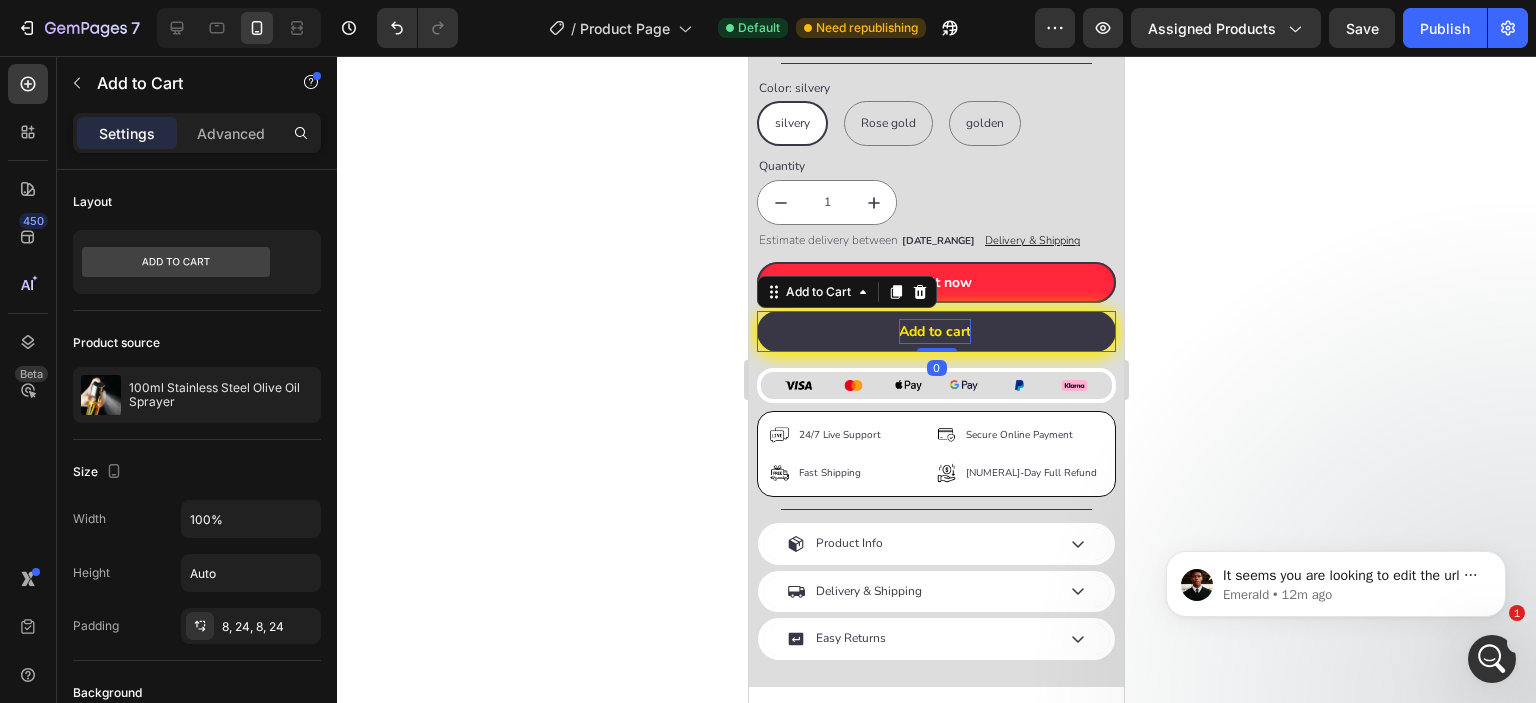 click on "Add to cart Add to Cart   0" at bounding box center (936, 331) 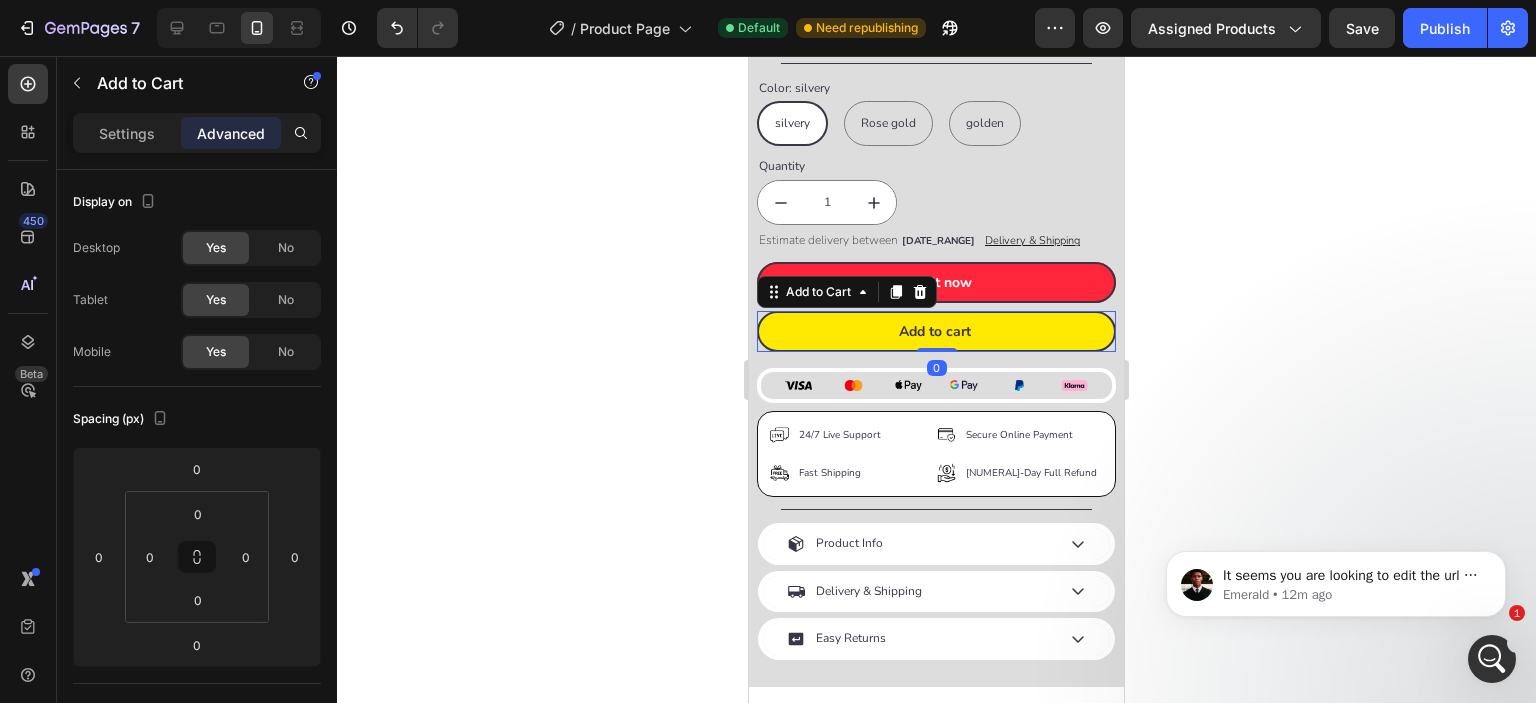 click 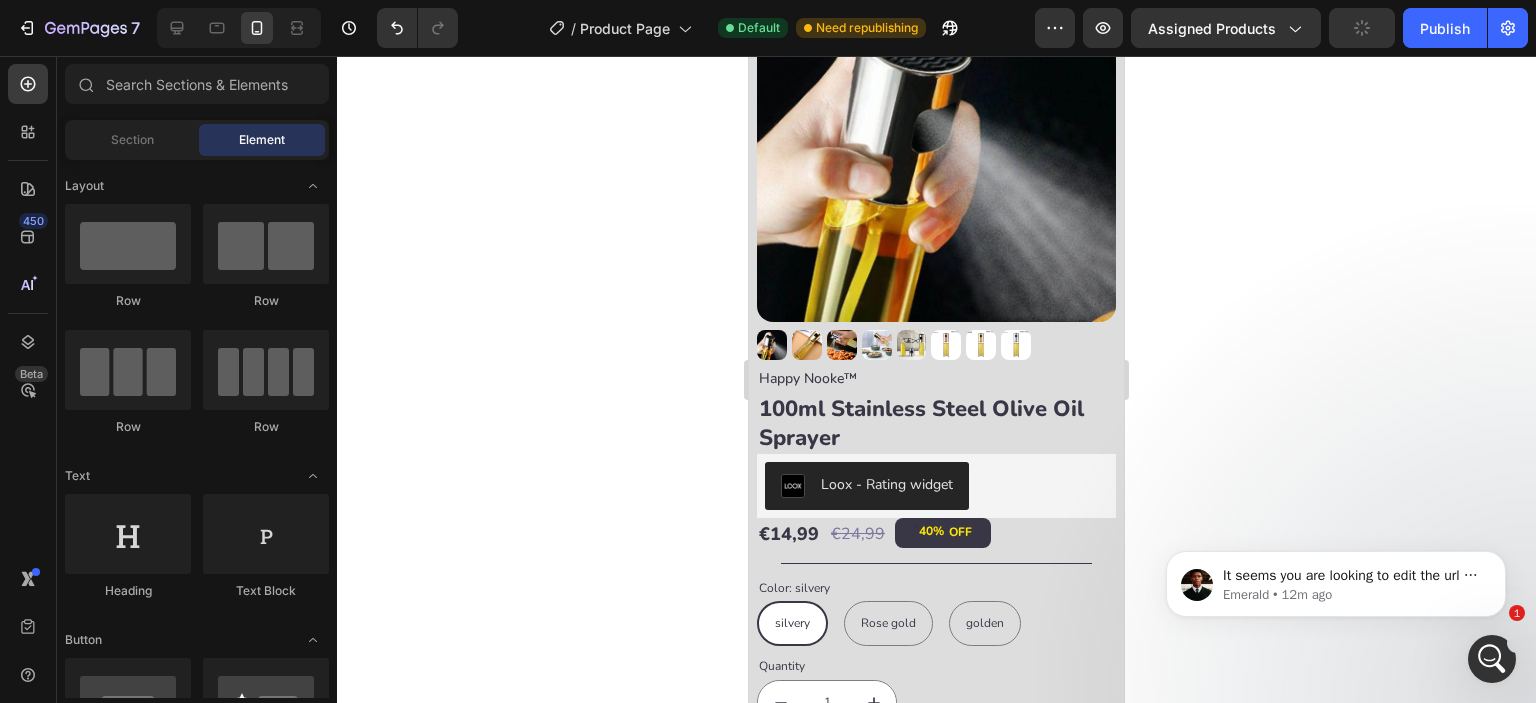 scroll, scrollTop: 333, scrollLeft: 0, axis: vertical 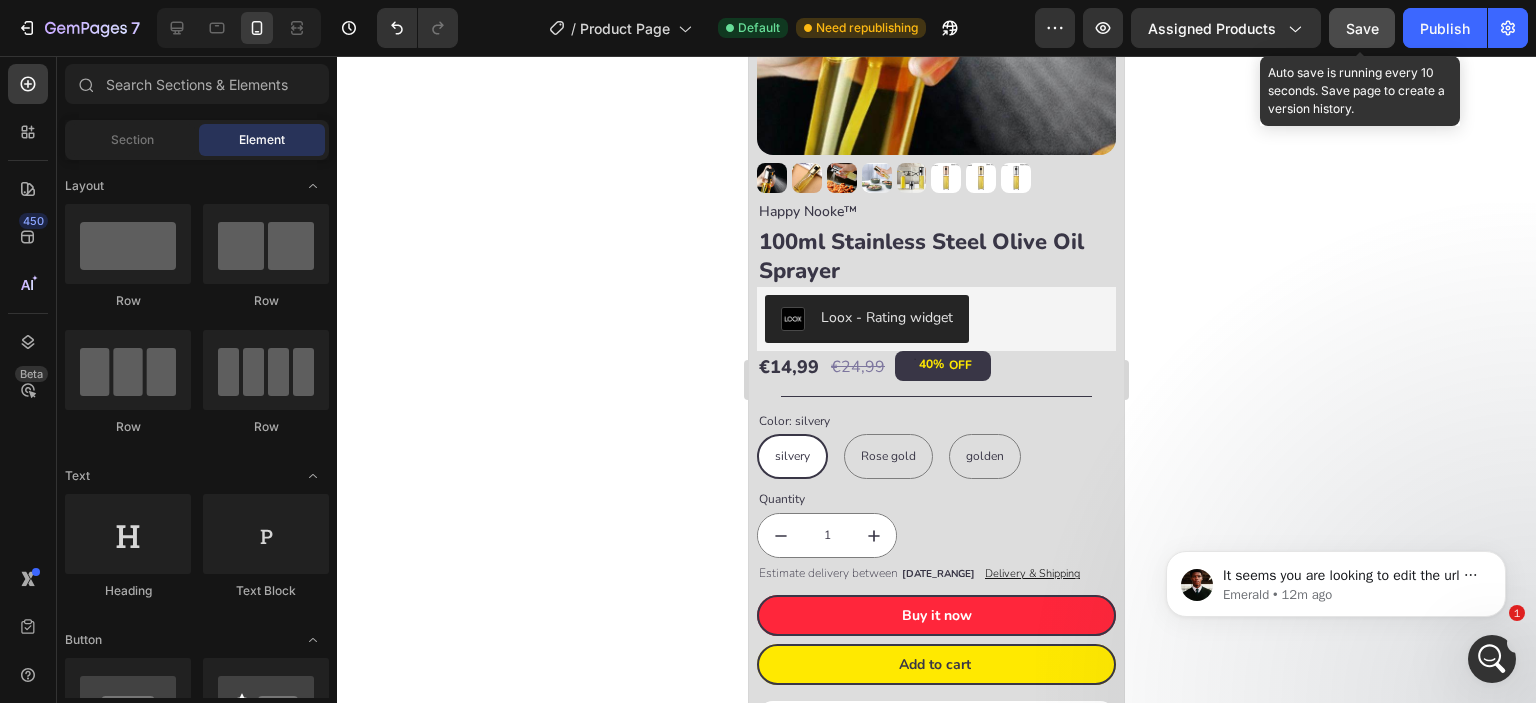 click on "Save" at bounding box center [1362, 28] 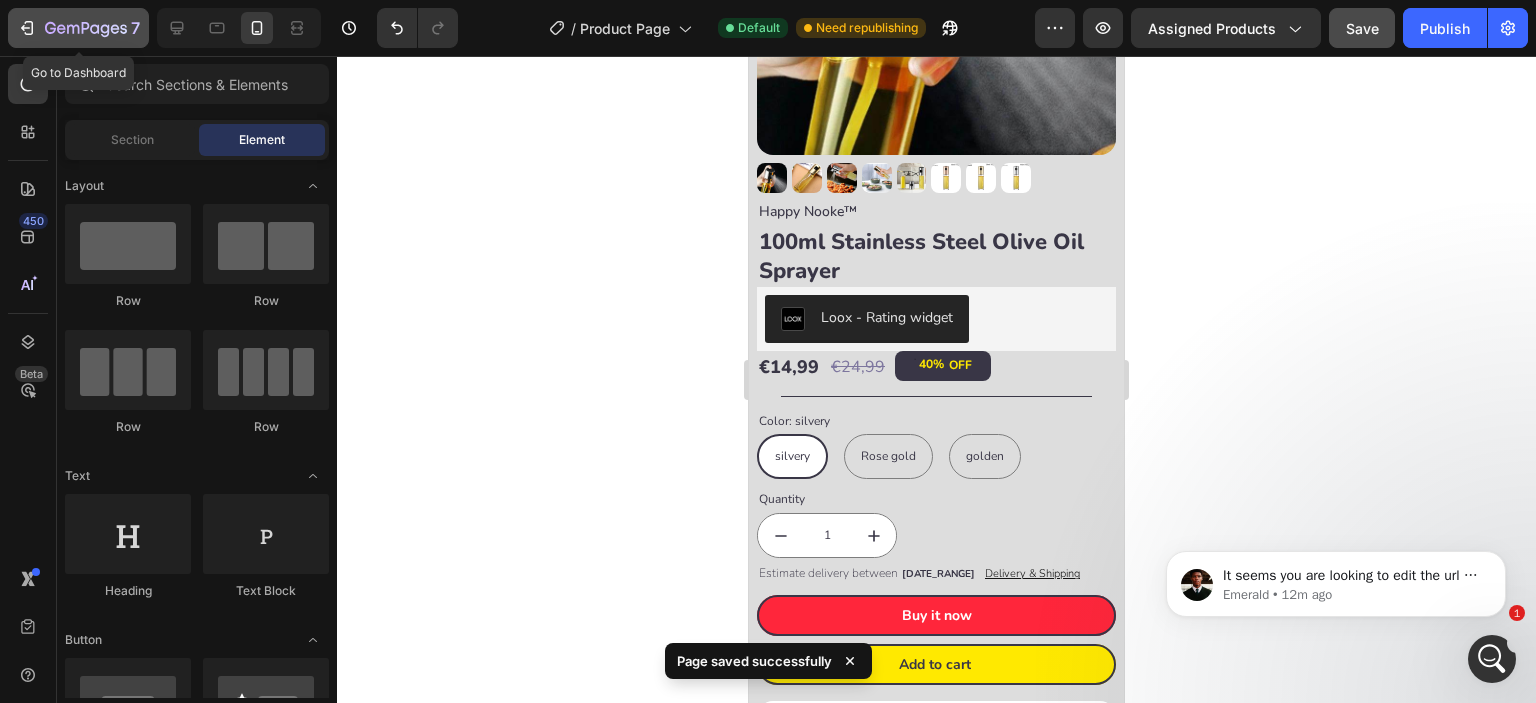 click 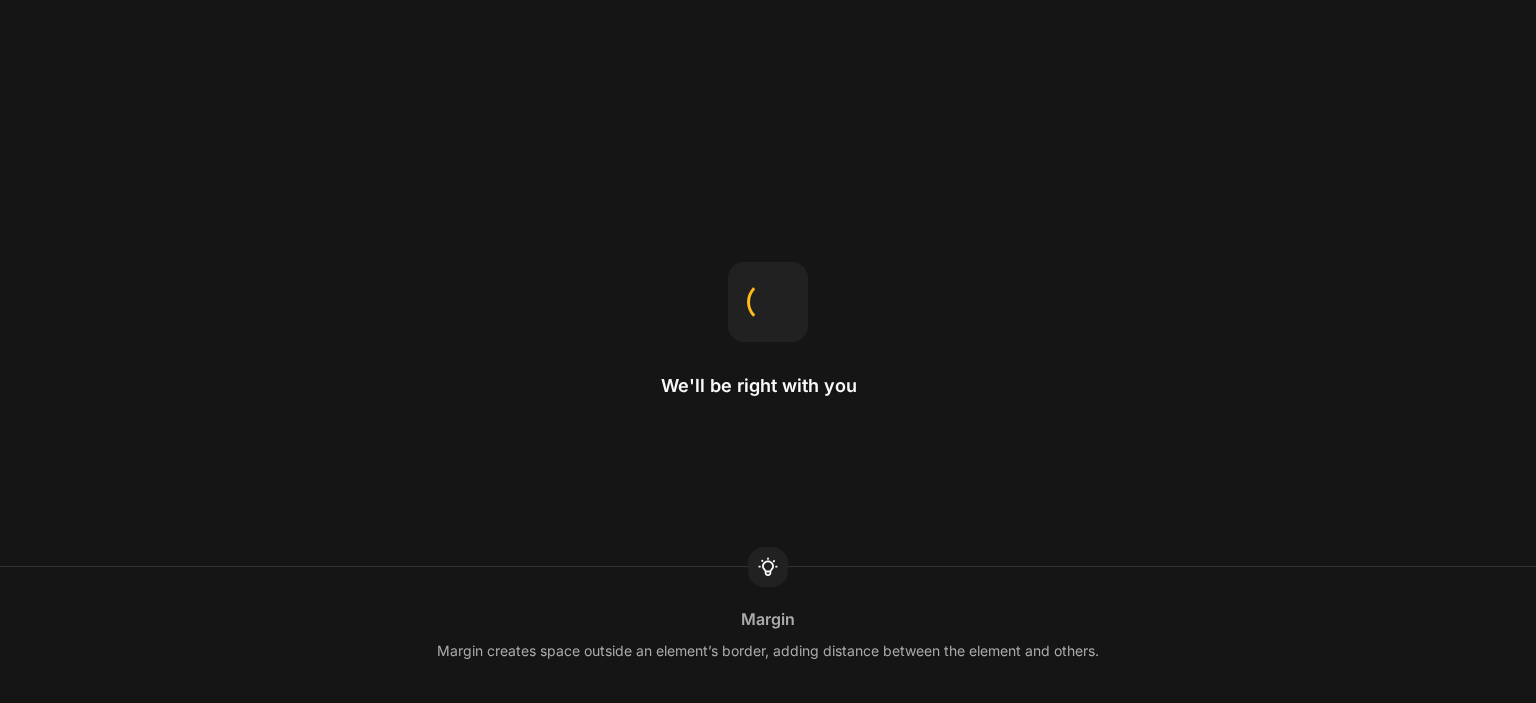 scroll, scrollTop: 0, scrollLeft: 0, axis: both 